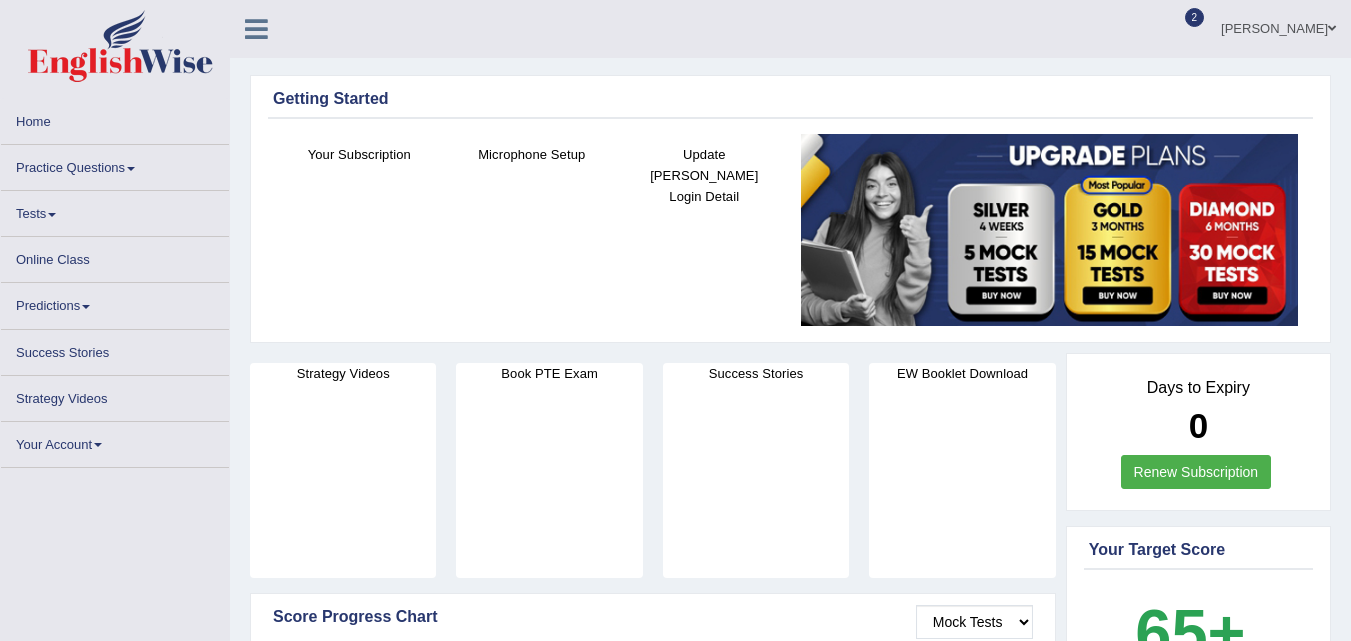 scroll, scrollTop: 0, scrollLeft: 0, axis: both 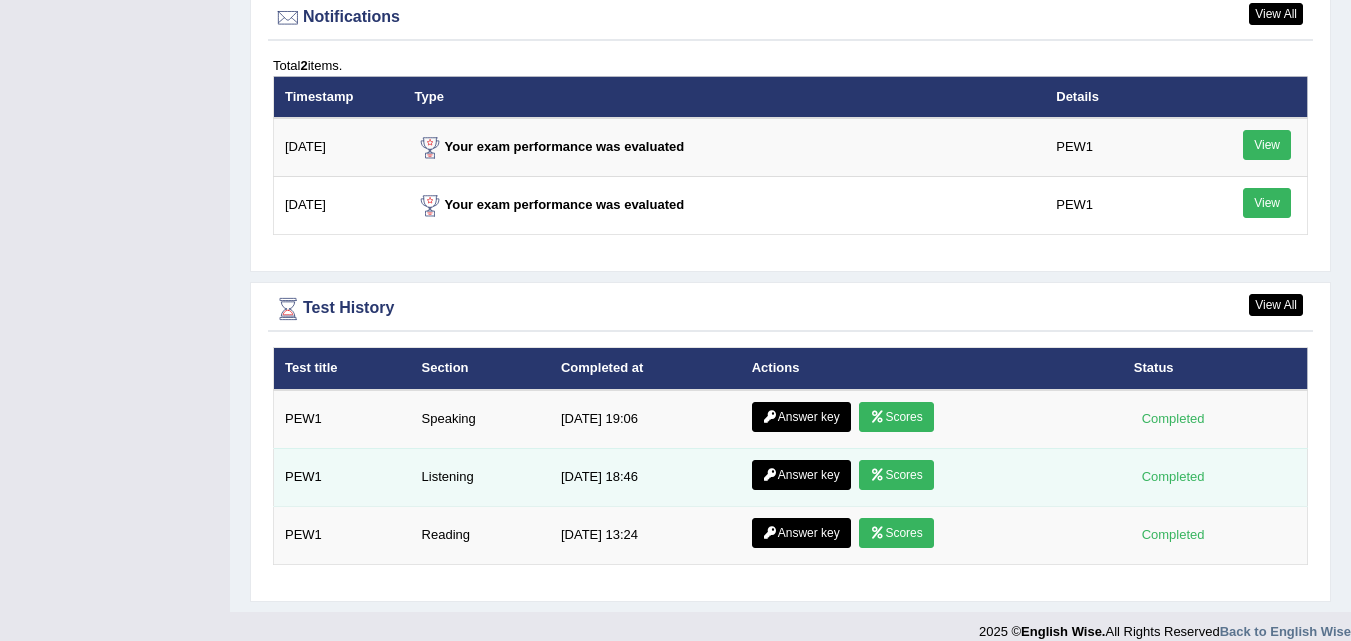 click on "Answer key" at bounding box center [801, 475] 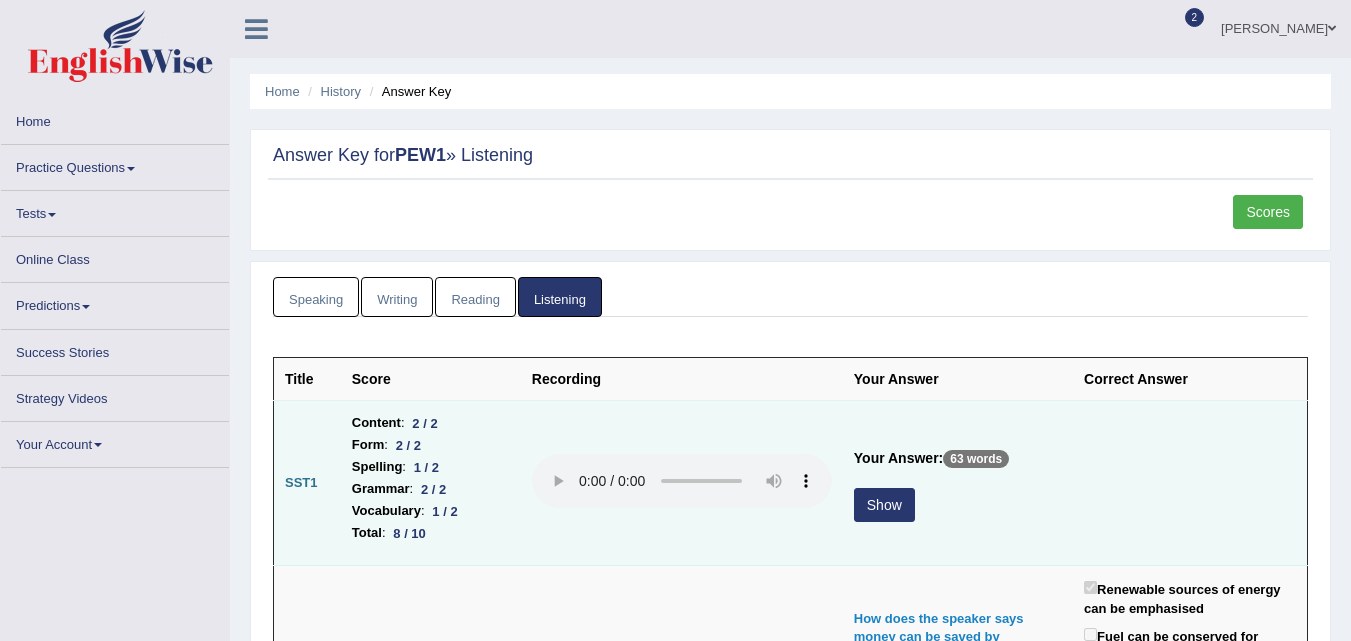 scroll, scrollTop: 0, scrollLeft: 0, axis: both 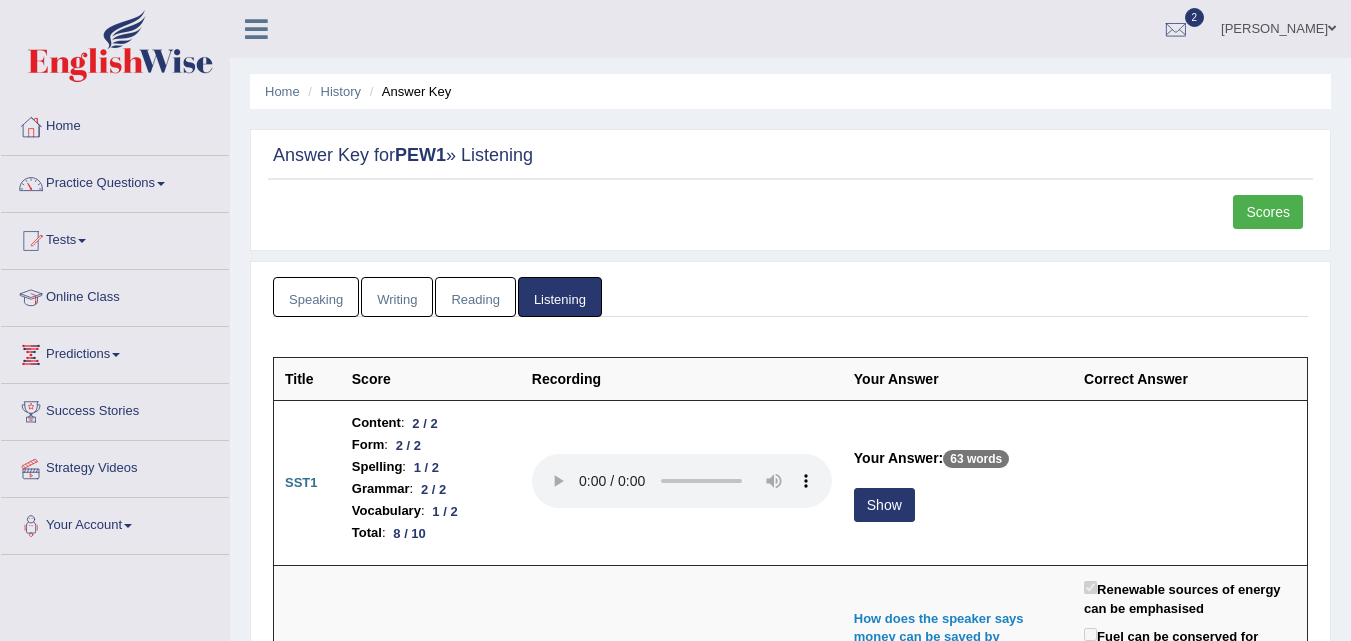 click on "Scores" at bounding box center [1268, 212] 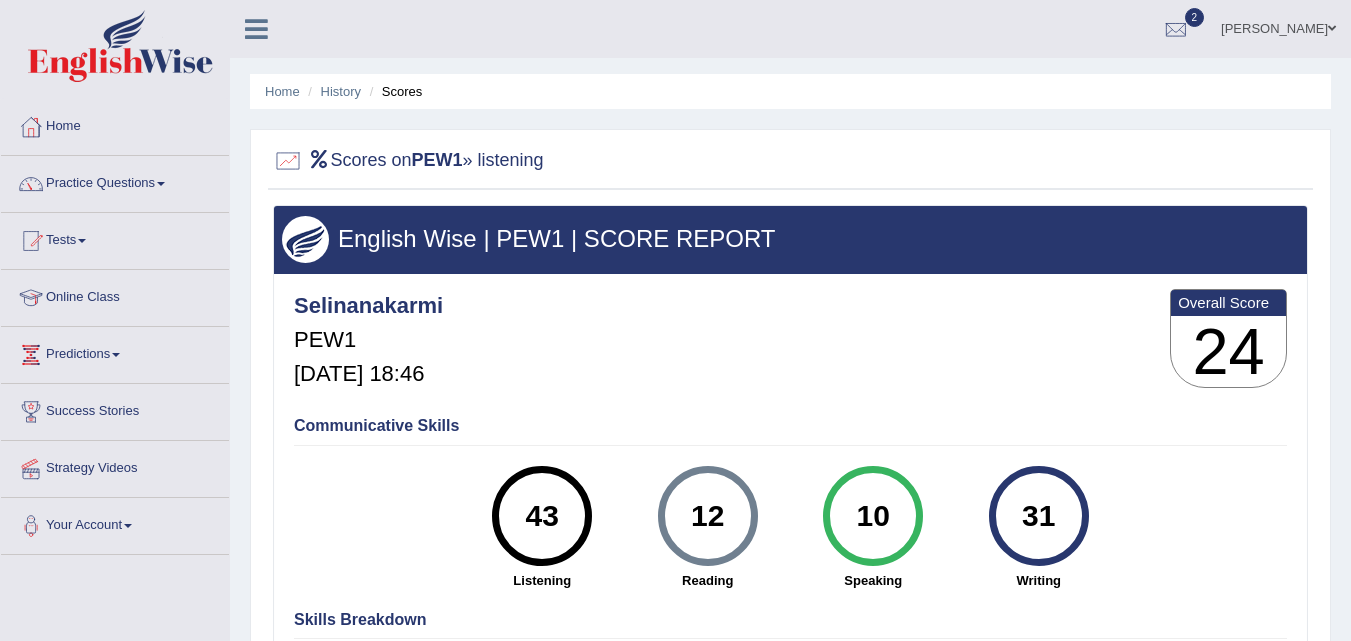 scroll, scrollTop: 0, scrollLeft: 0, axis: both 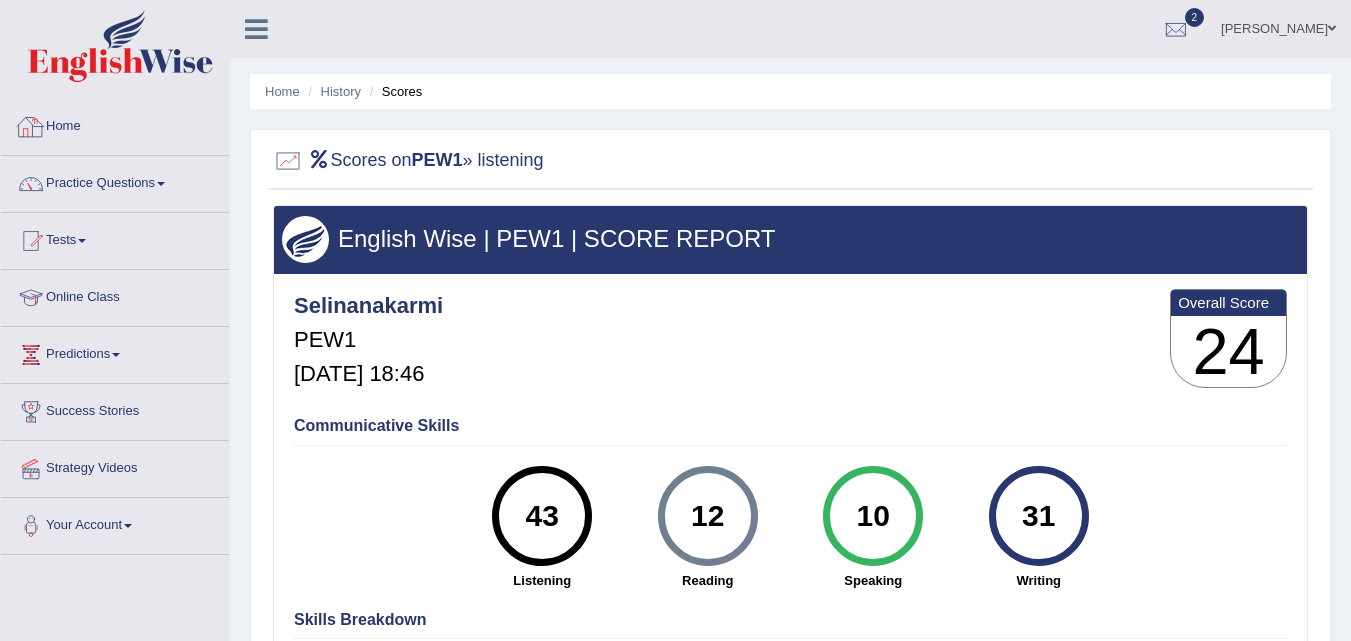 click at bounding box center [31, 127] 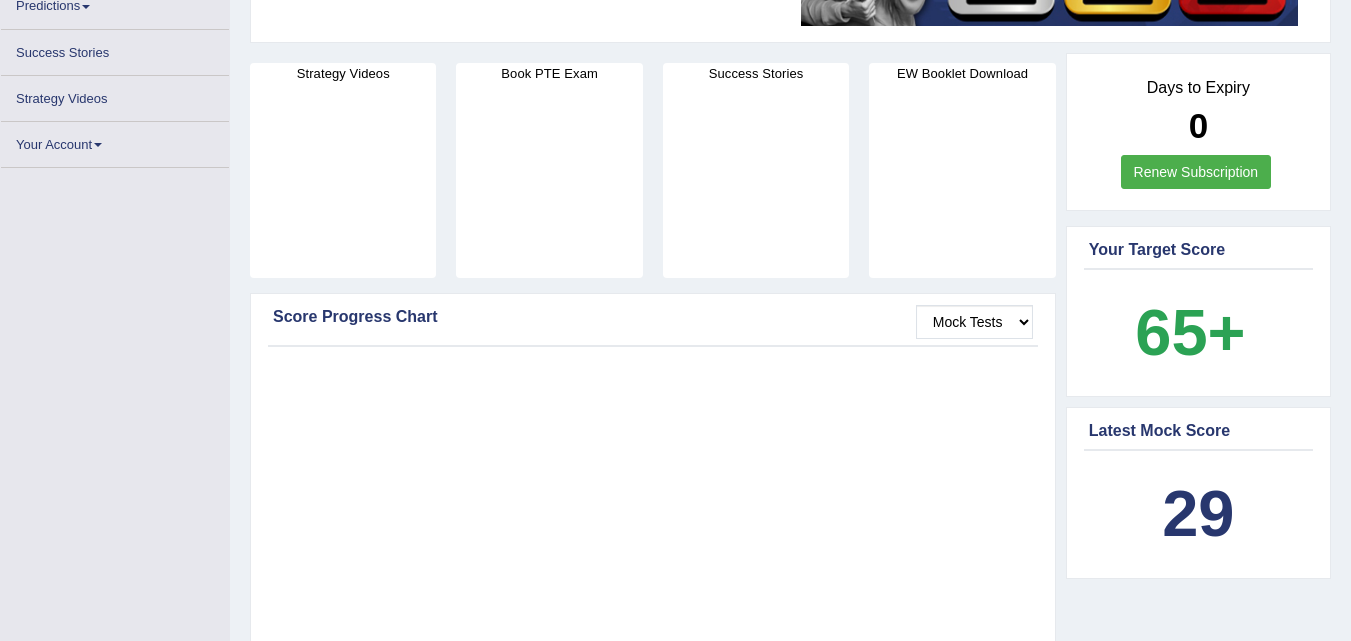 scroll, scrollTop: 897, scrollLeft: 0, axis: vertical 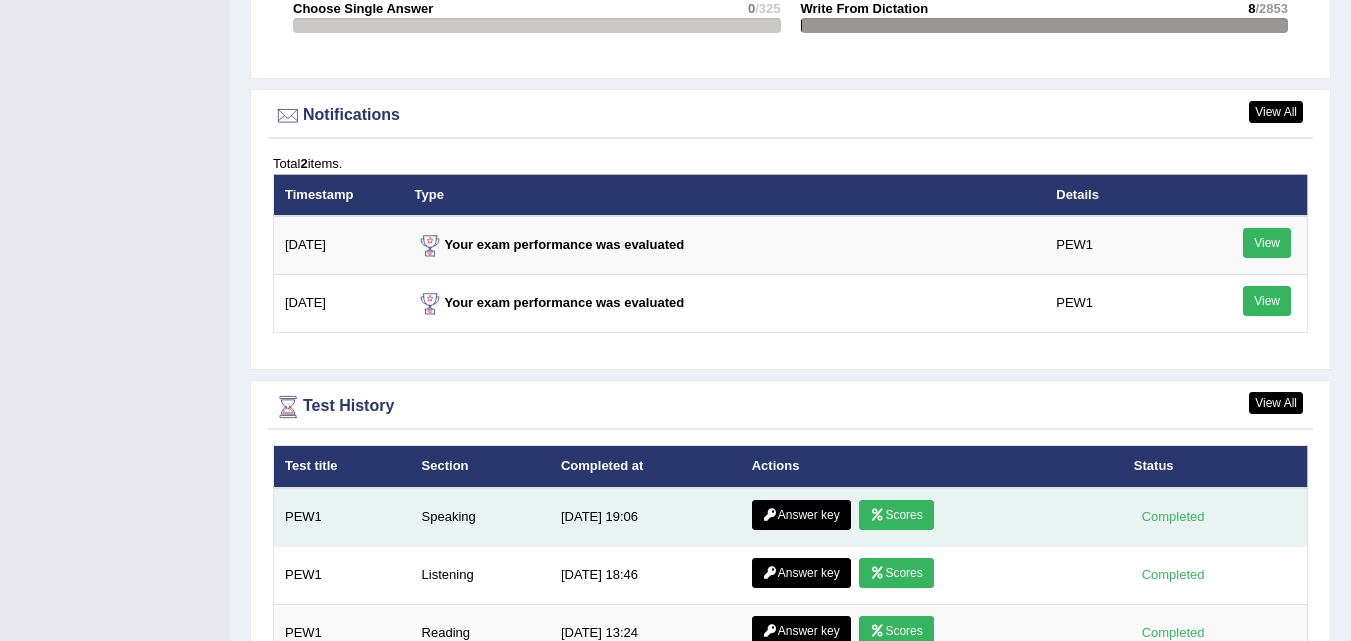 click on "Scores" at bounding box center [896, 515] 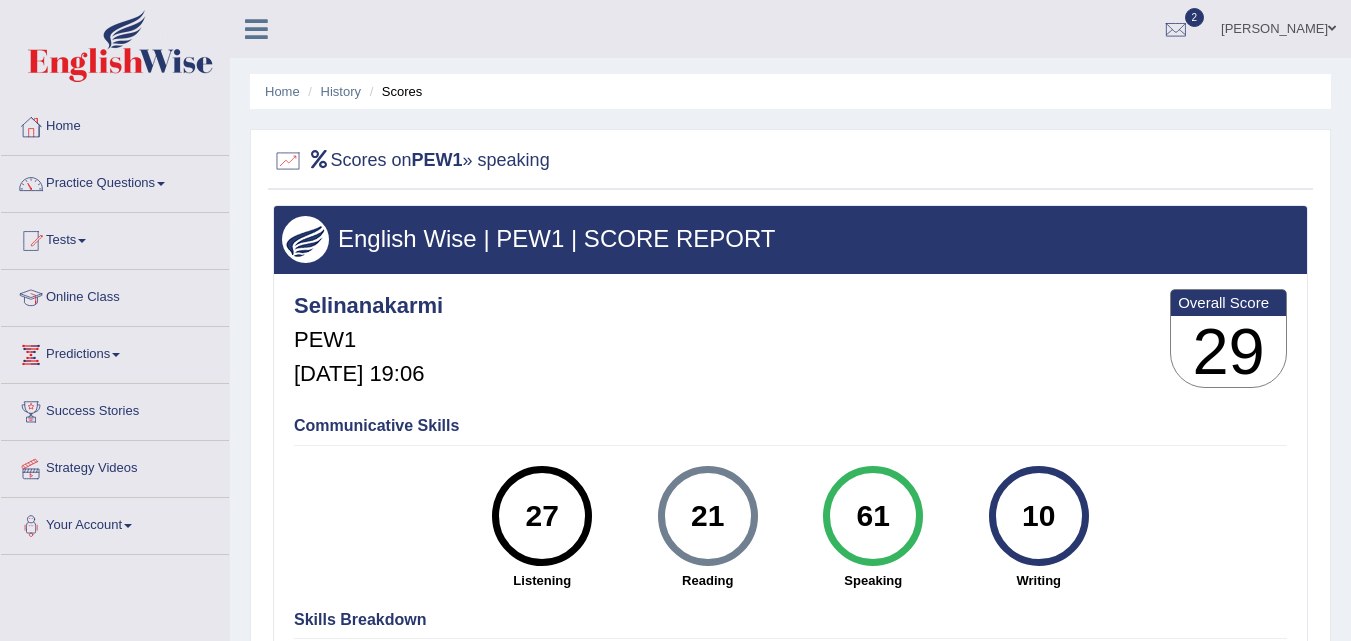 scroll, scrollTop: 409, scrollLeft: 0, axis: vertical 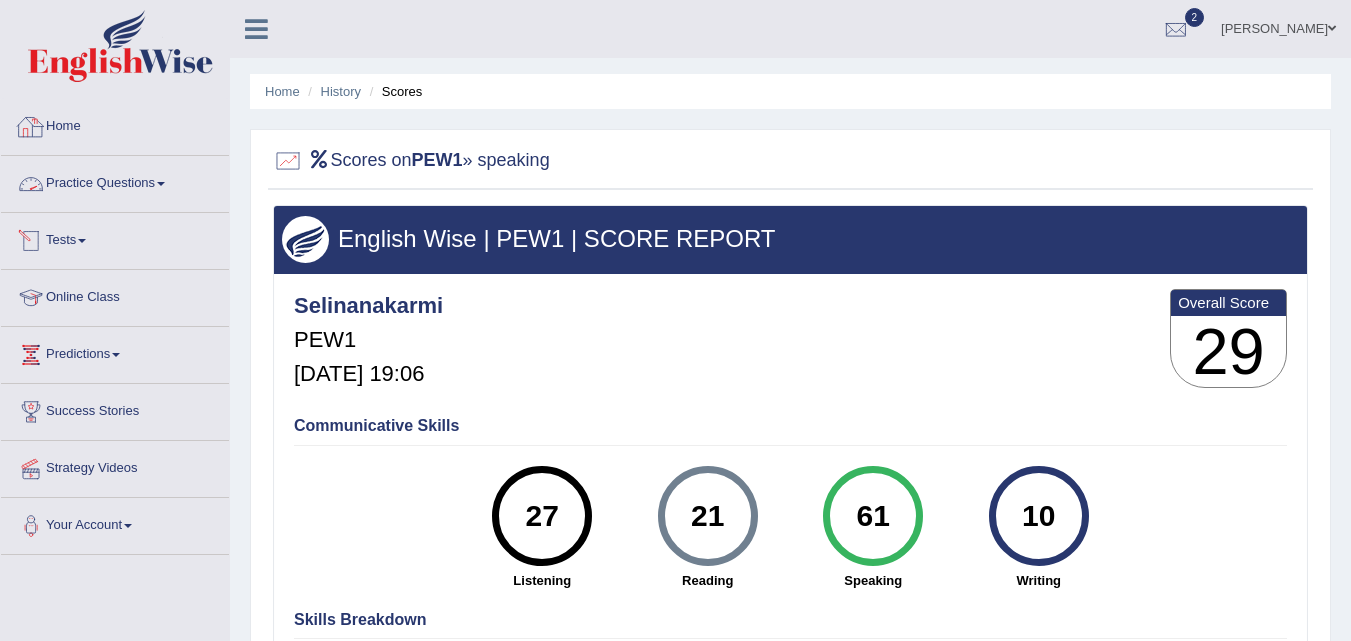 click on "Home" at bounding box center [115, 124] 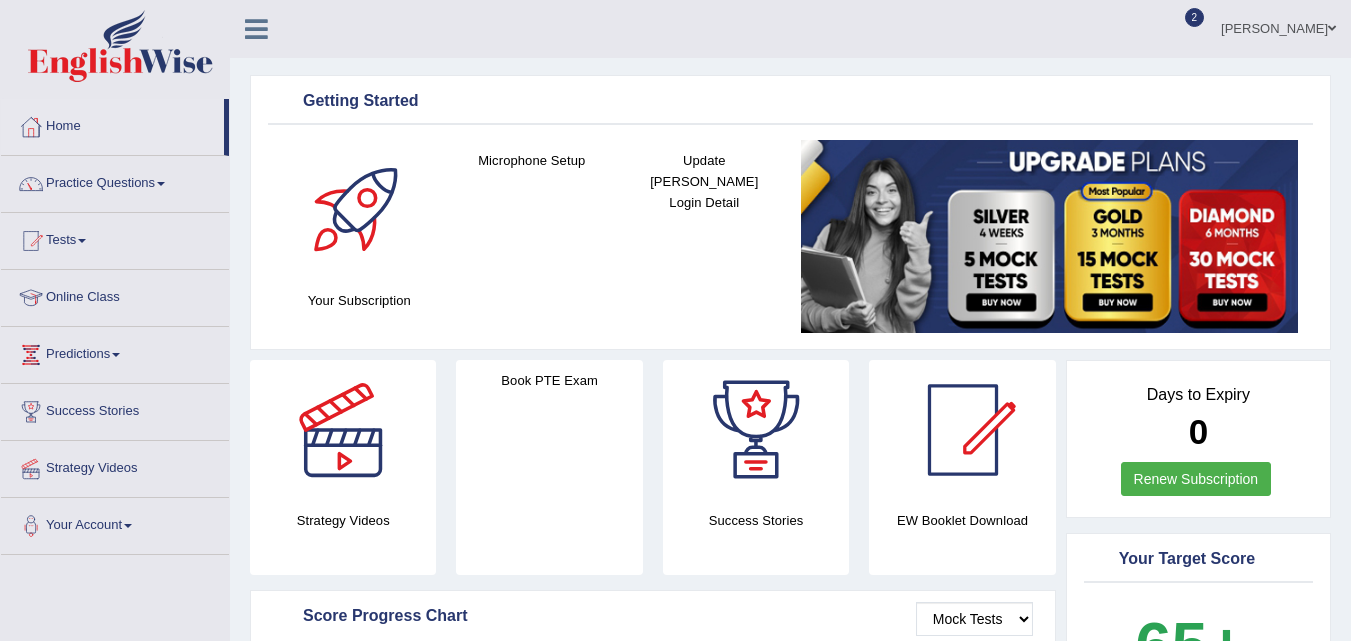 scroll, scrollTop: 448, scrollLeft: 0, axis: vertical 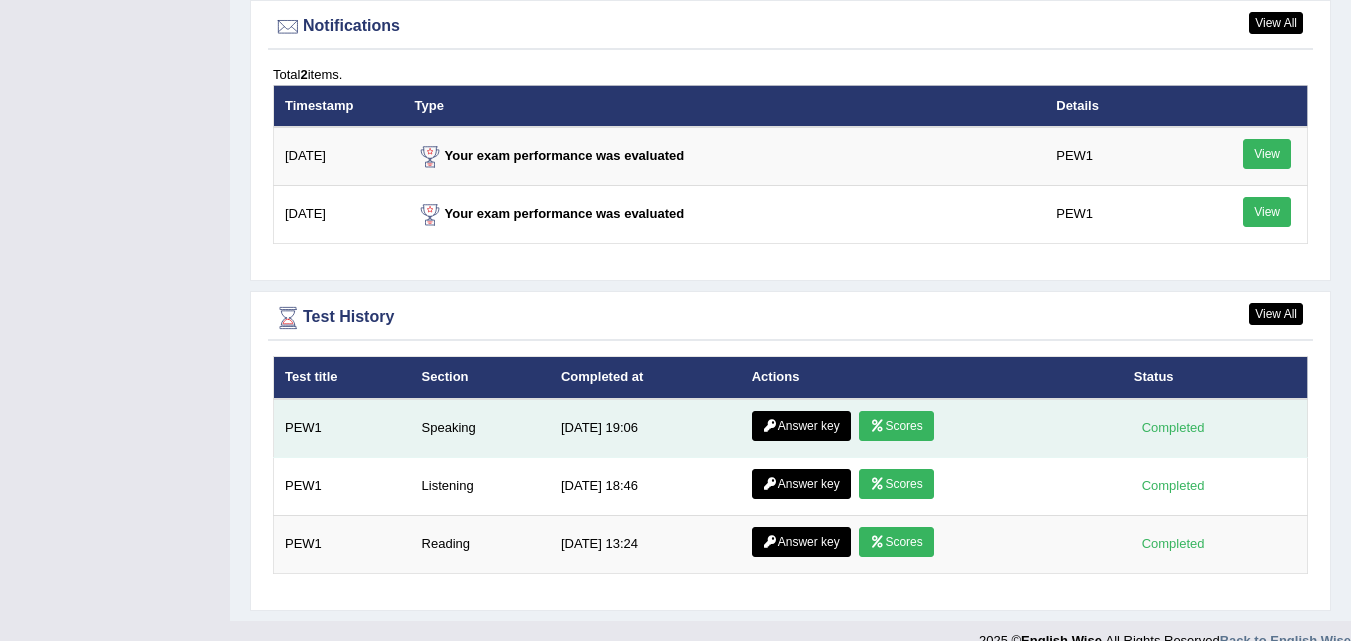 click on "Answer key" at bounding box center (801, 426) 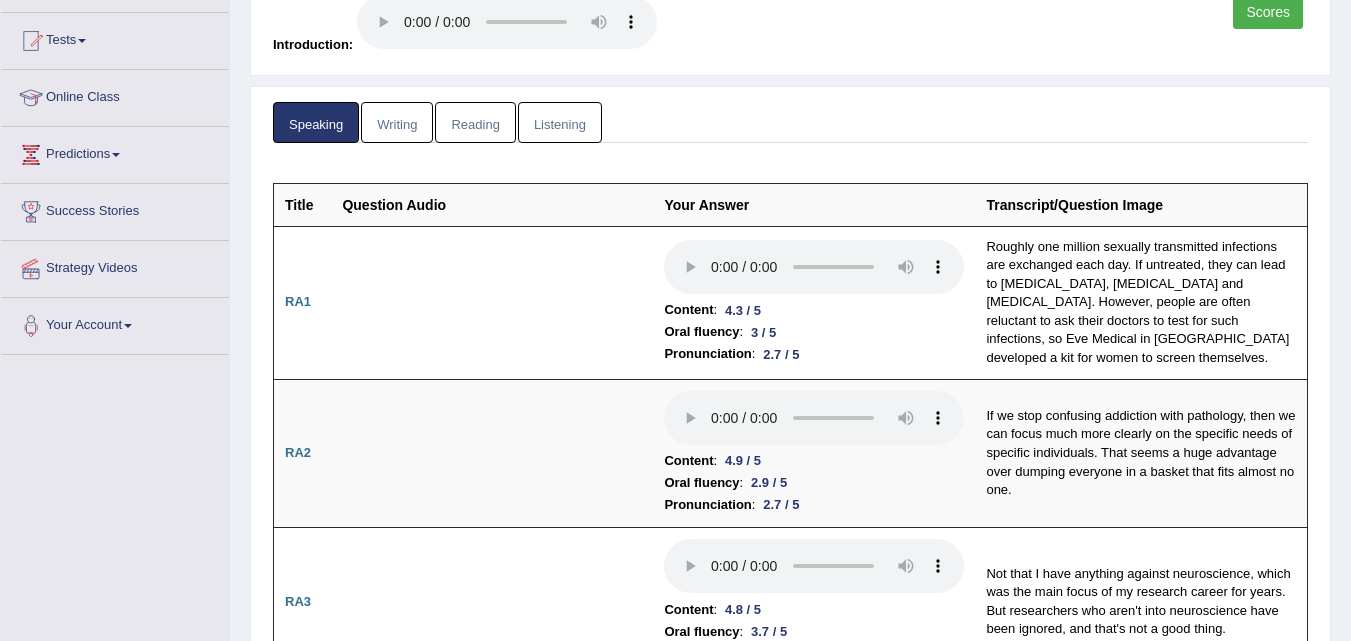 scroll, scrollTop: 0, scrollLeft: 0, axis: both 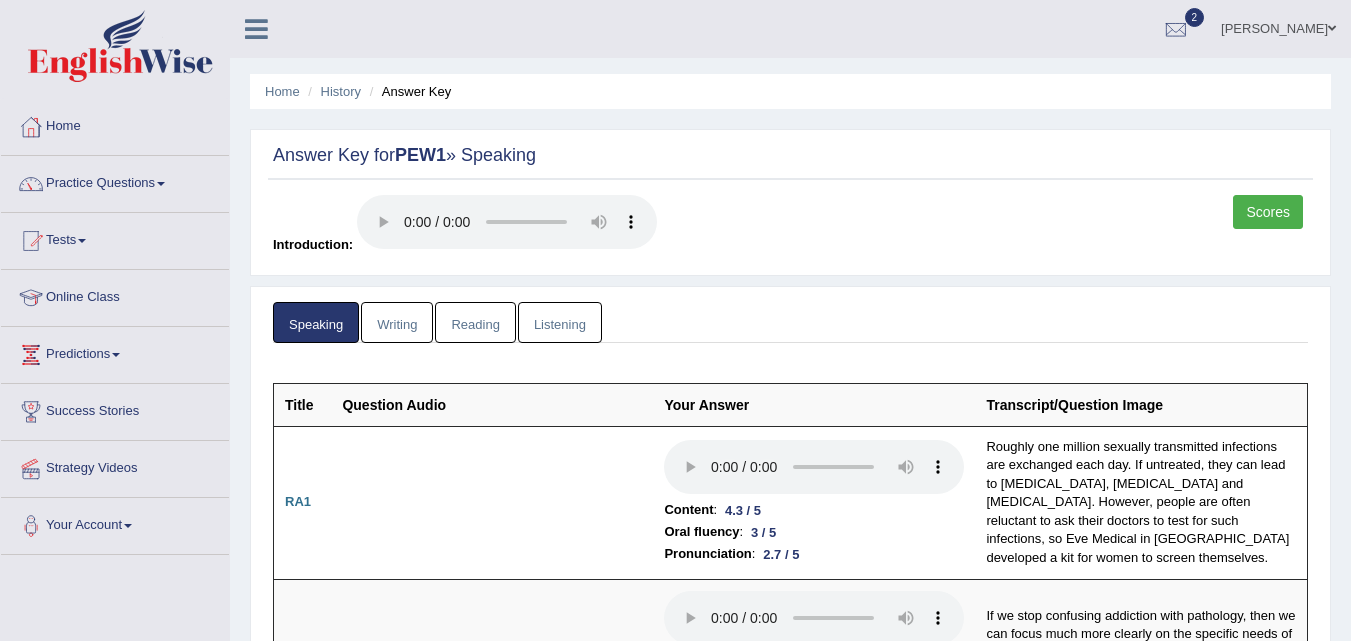 click on "Writing" at bounding box center [397, 322] 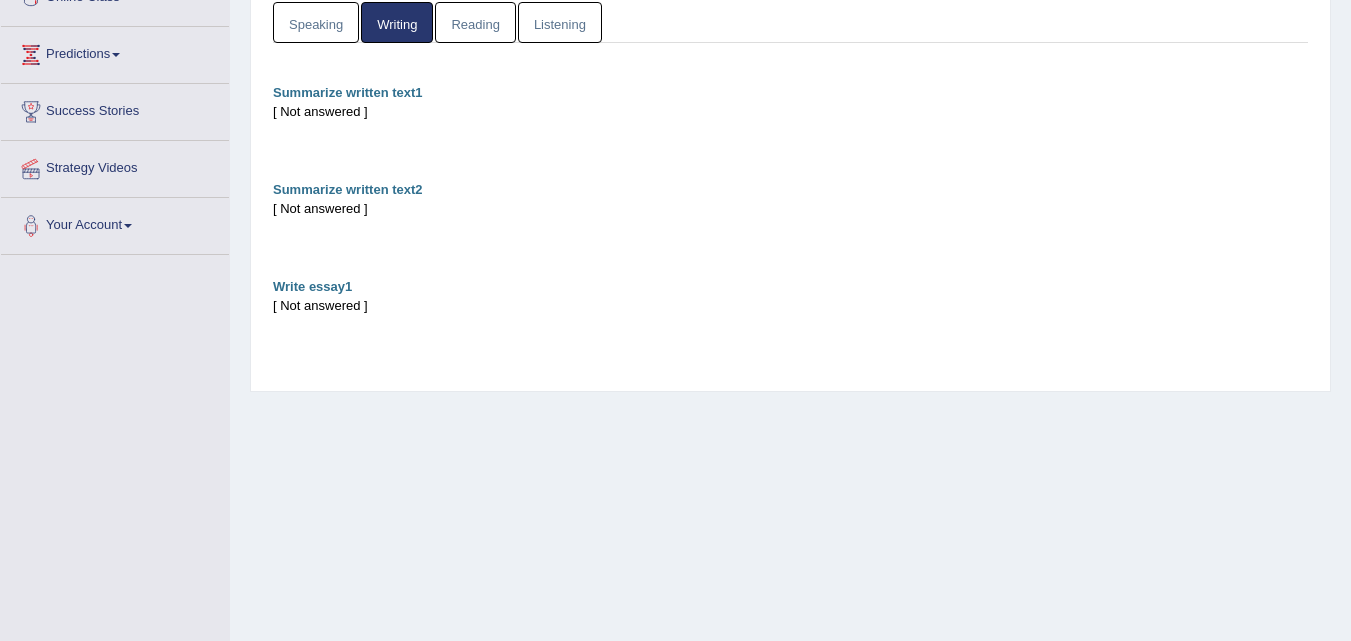 scroll, scrollTop: 200, scrollLeft: 0, axis: vertical 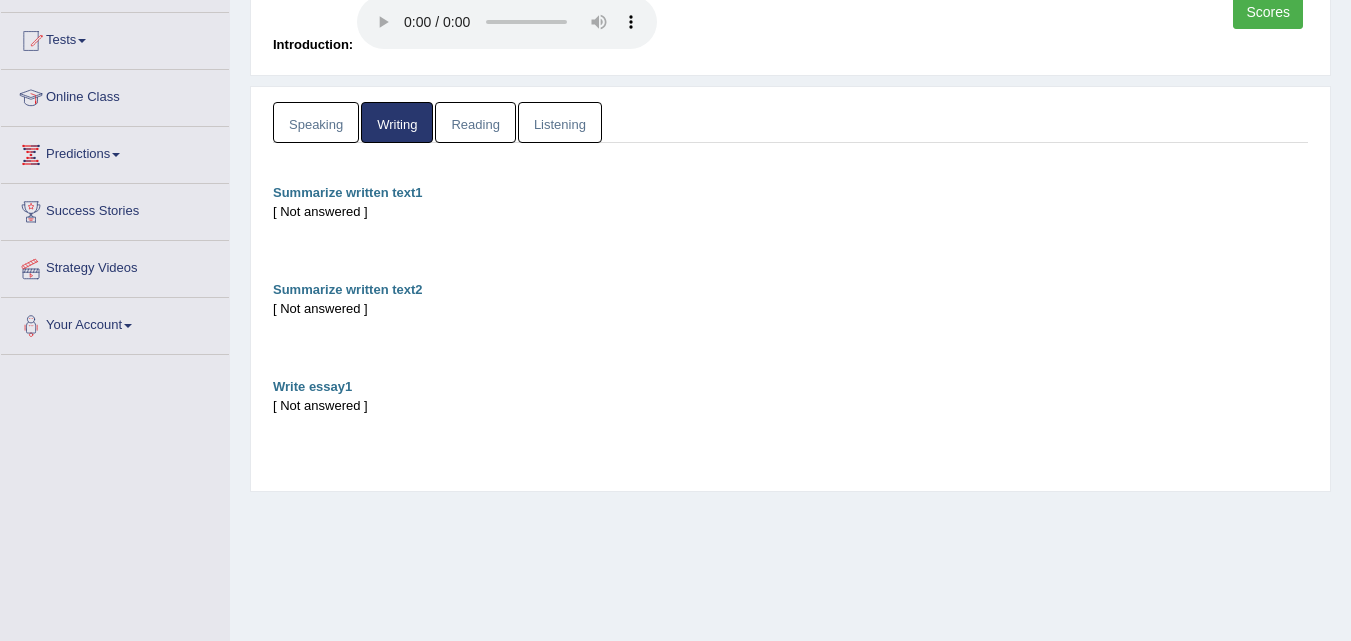 click on "Reading" at bounding box center [475, 122] 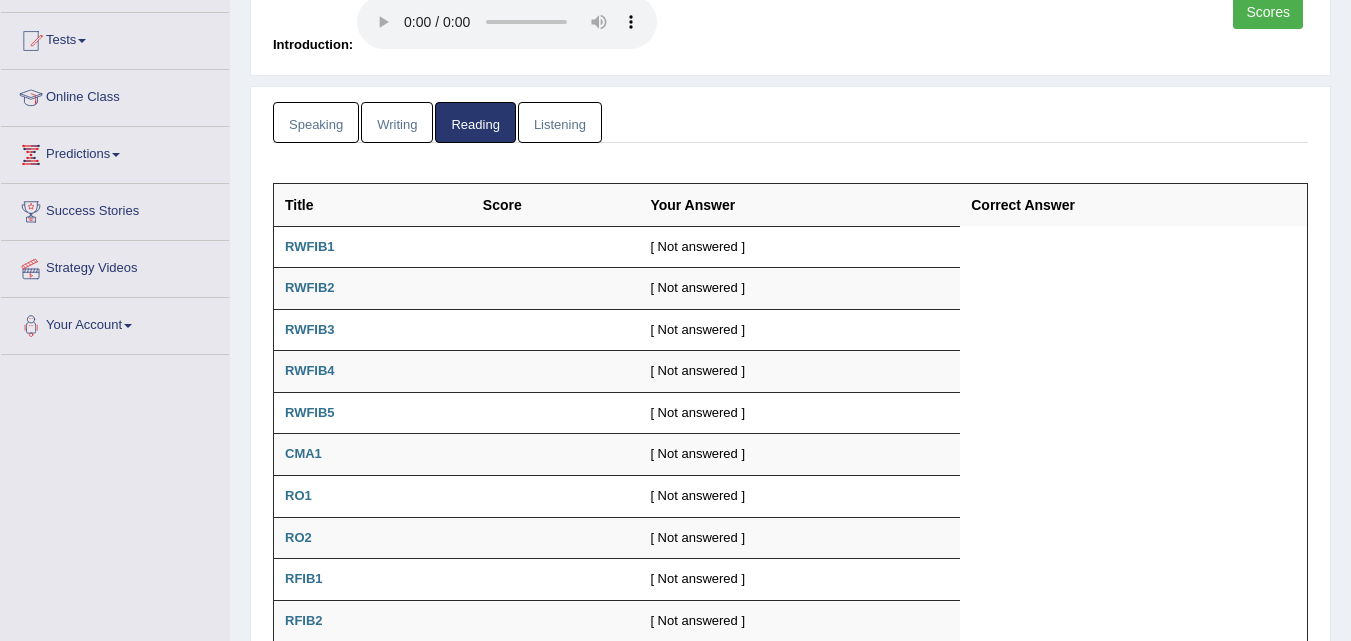 click on "Listening" at bounding box center (560, 122) 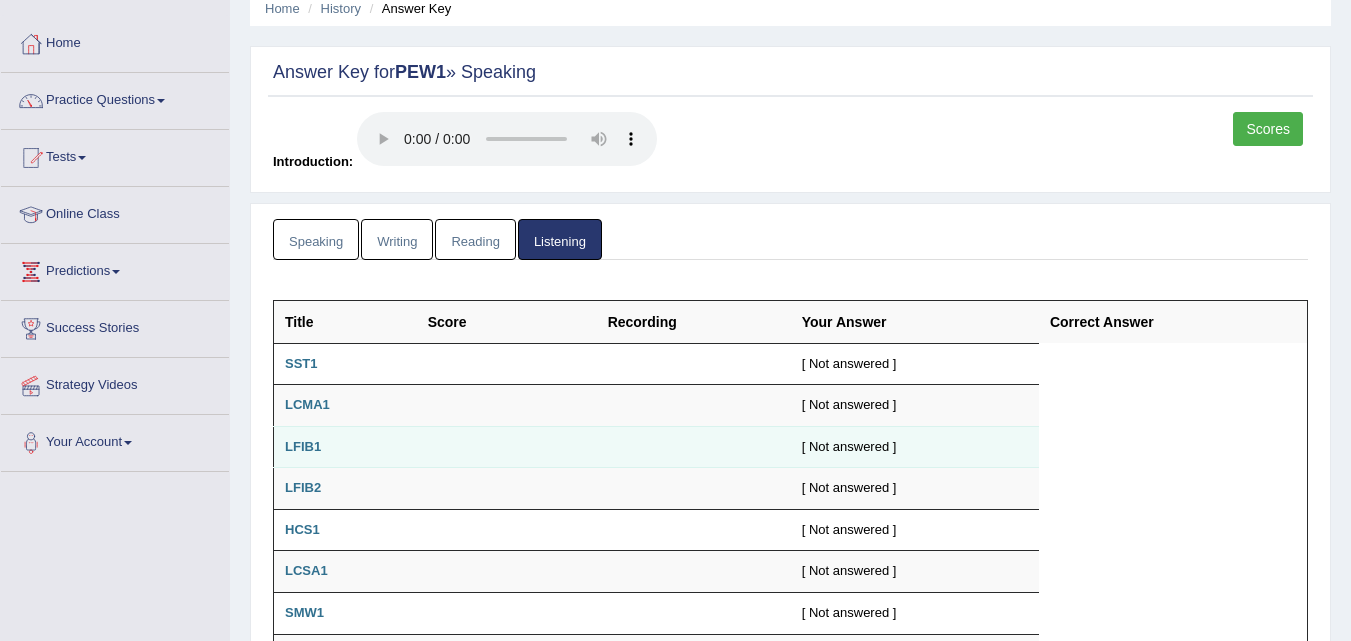 scroll, scrollTop: 0, scrollLeft: 0, axis: both 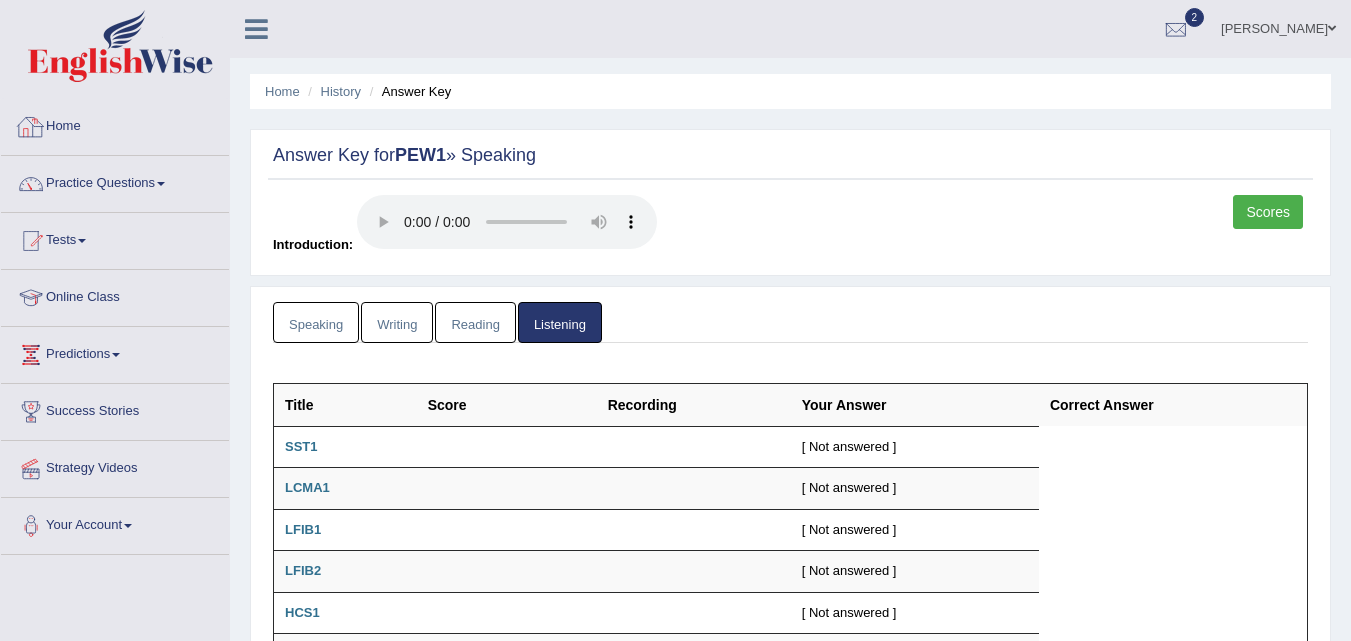 click on "Home" at bounding box center (115, 124) 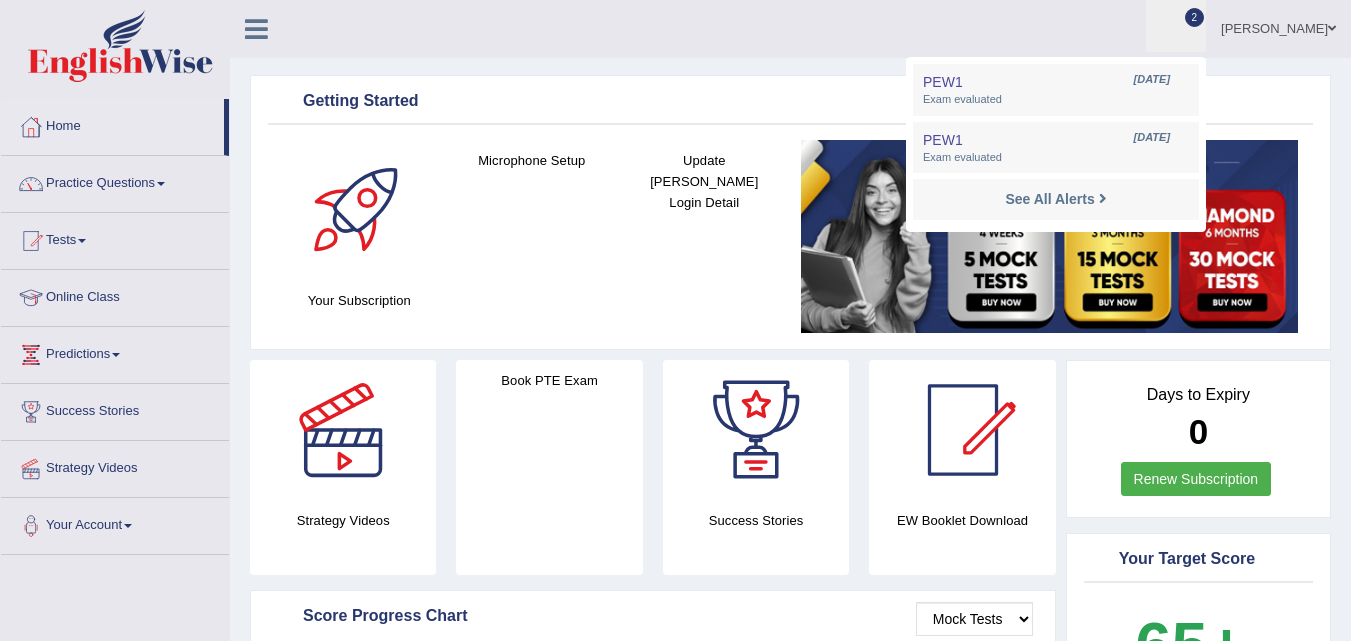 scroll, scrollTop: 0, scrollLeft: 0, axis: both 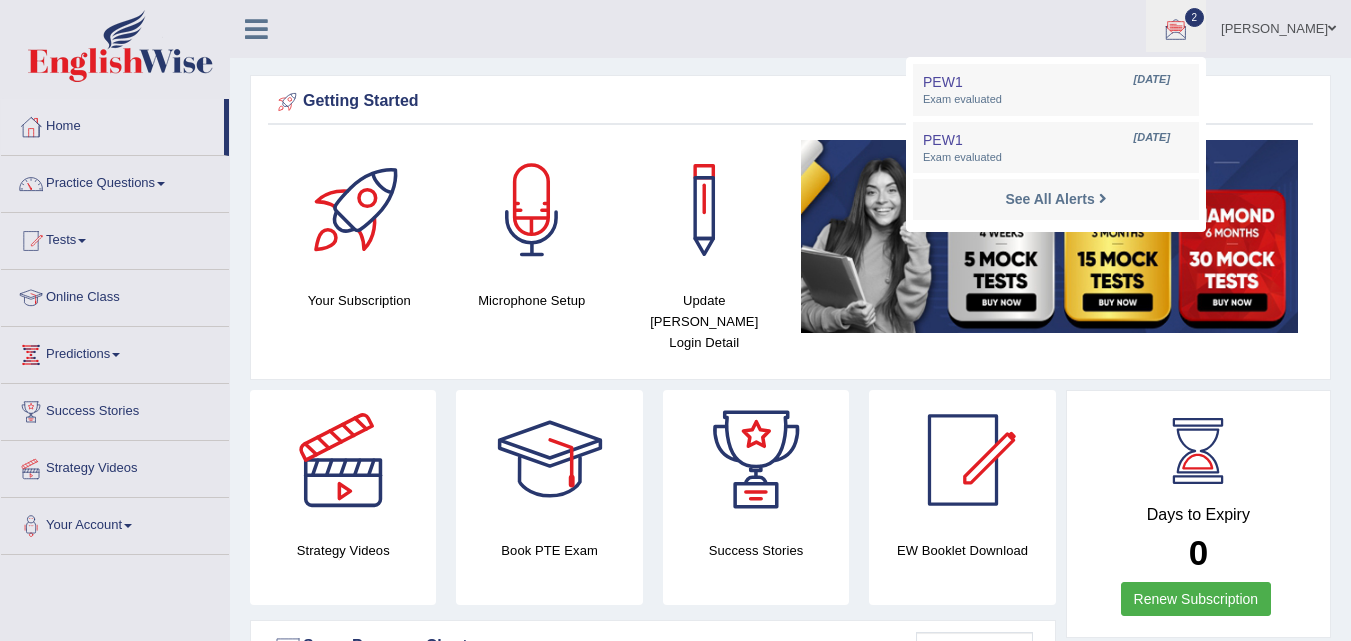 click on "Please login from Desktop. If you think this is an error (or logged in from desktop),  please click here to contact us
Getting Started
Your Subscription
Microphone Setup
Update [PERSON_NAME] Login Detail
×" at bounding box center [790, 1484] 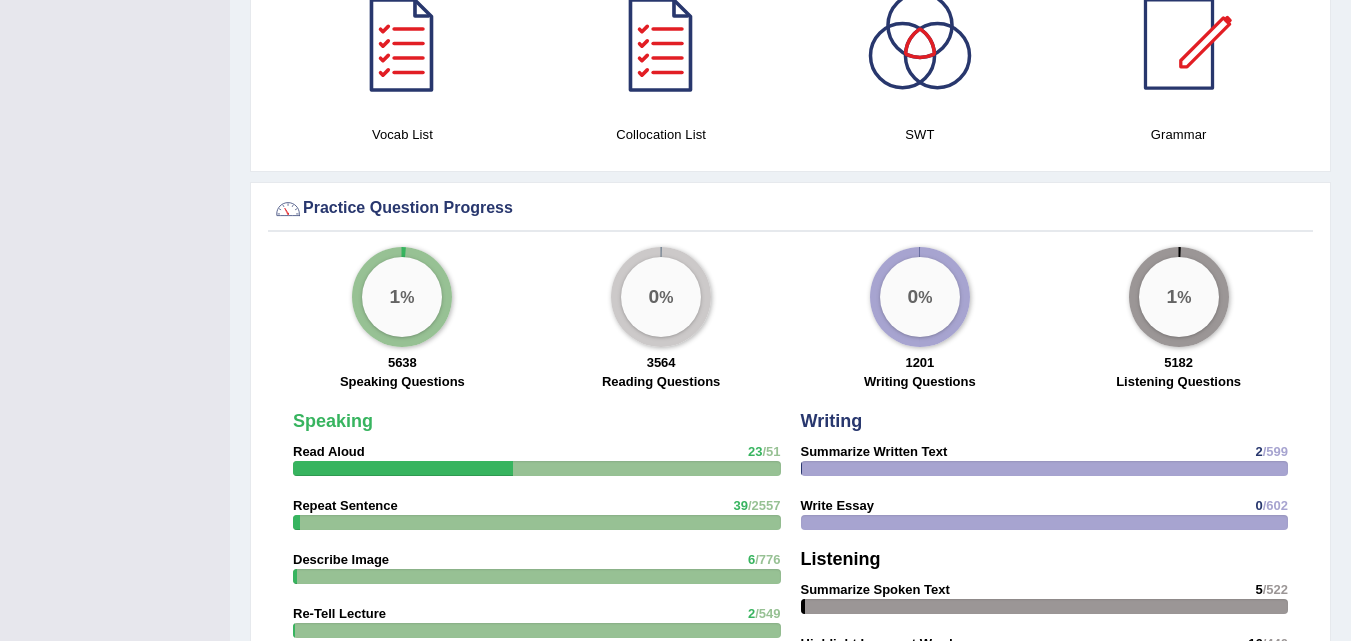 scroll, scrollTop: 1000, scrollLeft: 0, axis: vertical 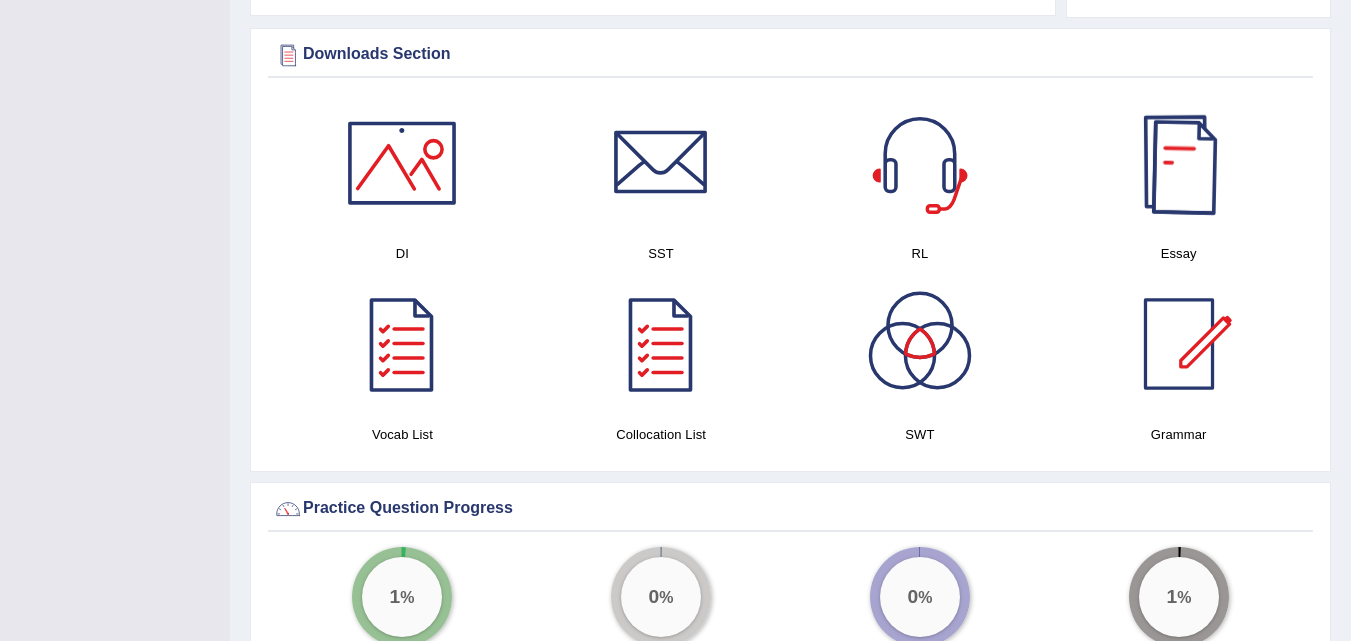 click at bounding box center [1179, 163] 